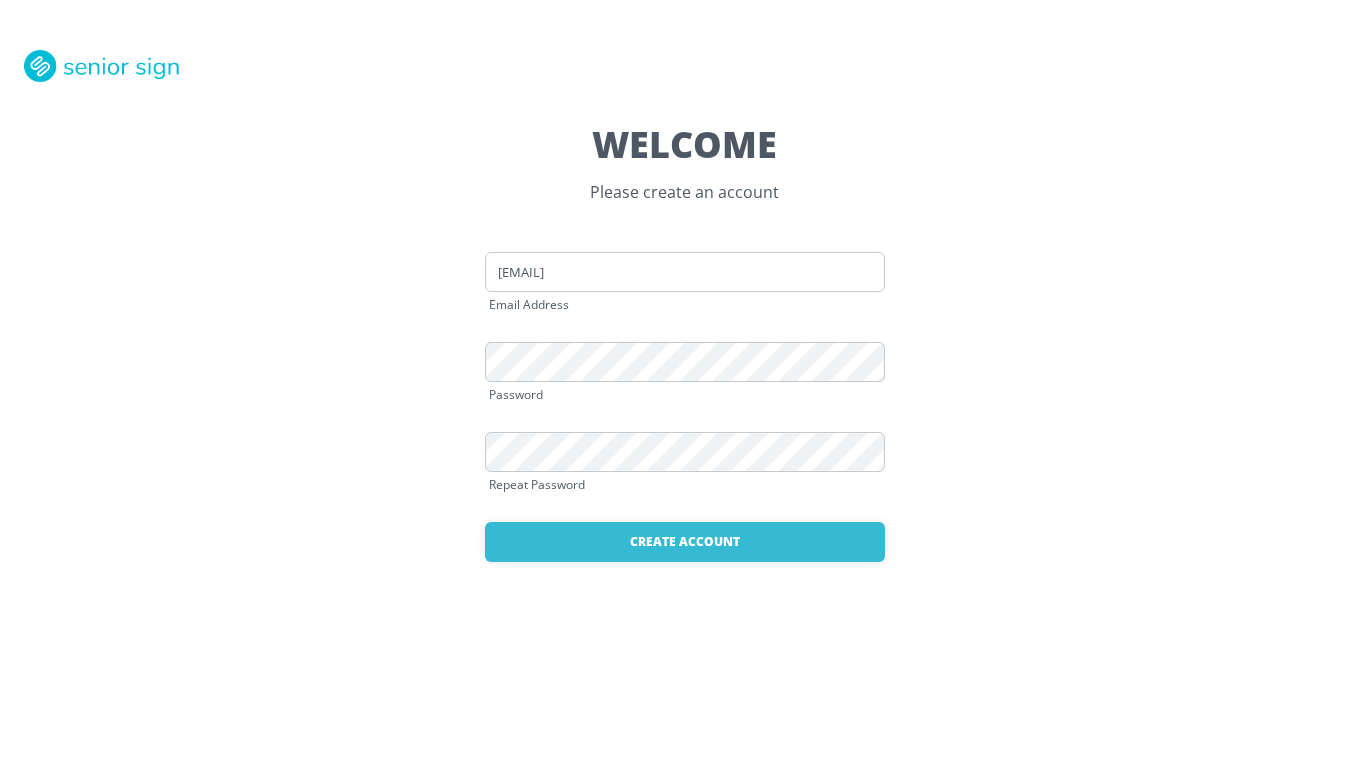 scroll, scrollTop: 0, scrollLeft: 0, axis: both 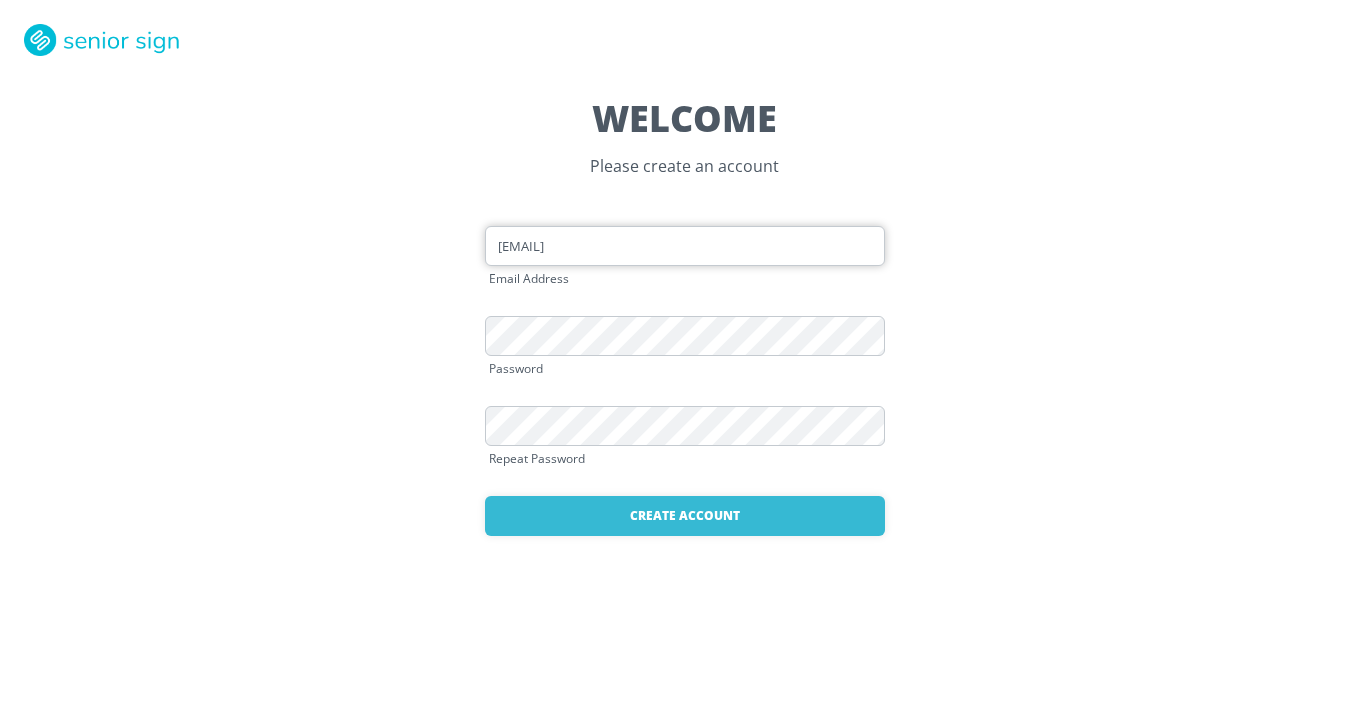 click on "[EMAIL]" at bounding box center [685, 246] 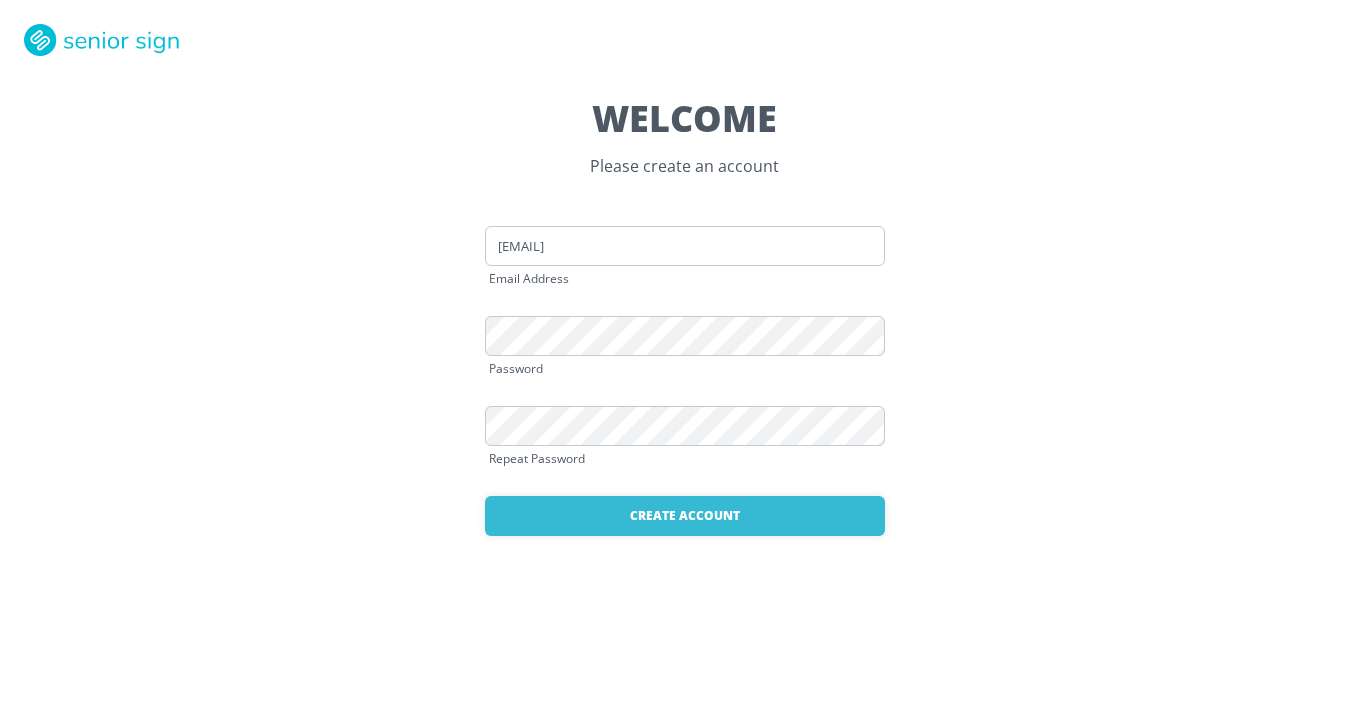 click on "WELCOME Please create an account [EMAIL] Email Address Password Repeat Password Create Account Already have an account? Login here" at bounding box center (684, 355) 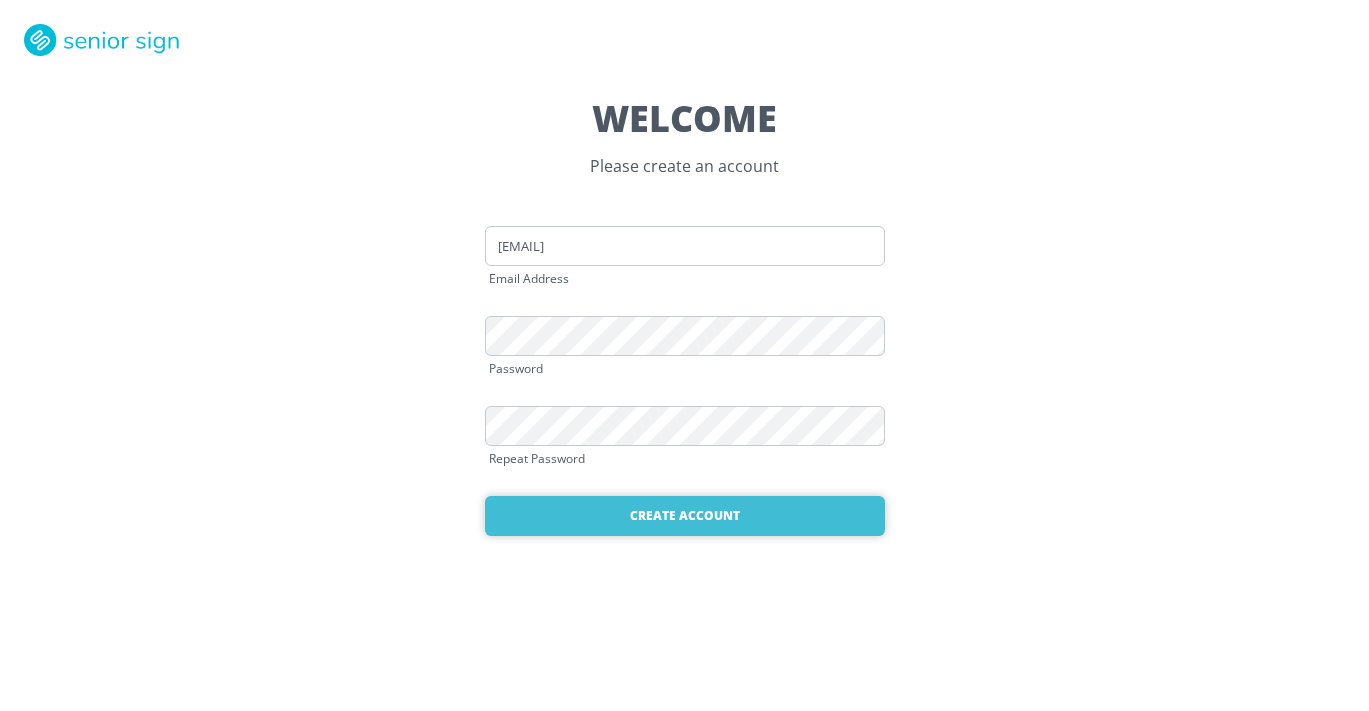 click on "Create Account" at bounding box center [685, 516] 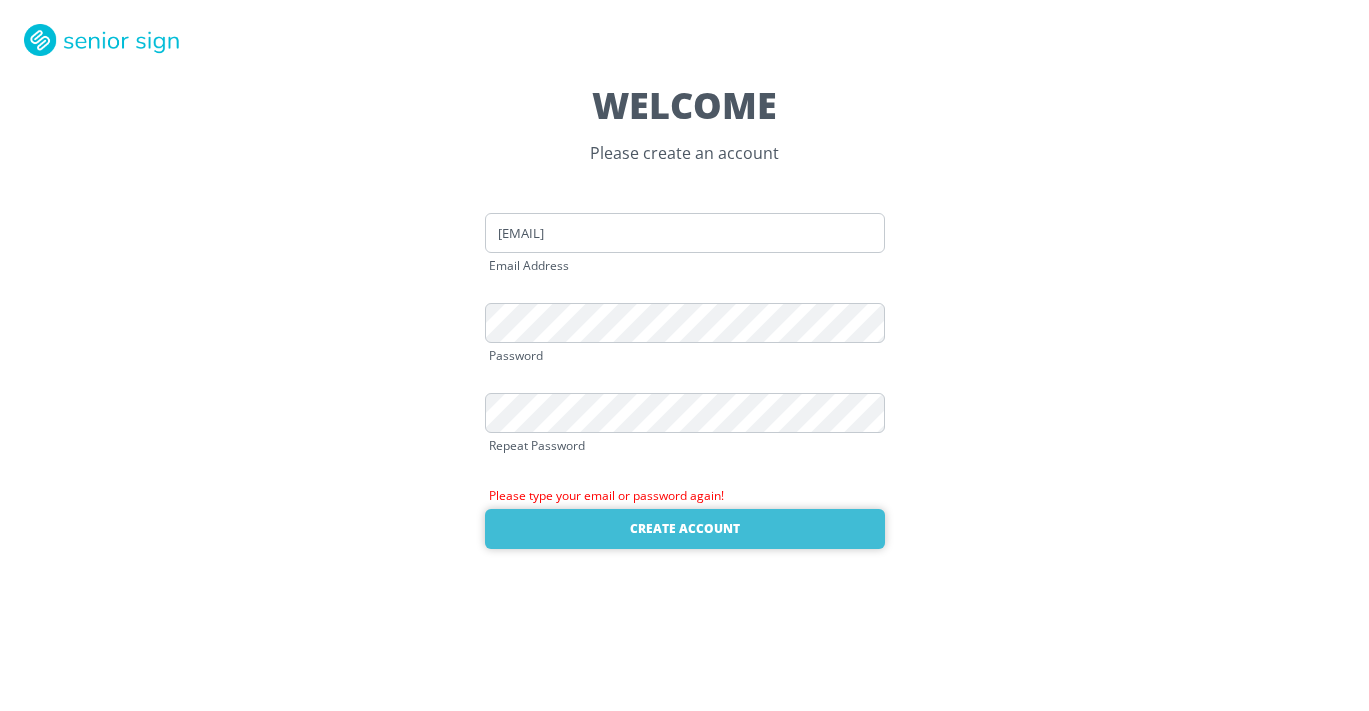 click on "Create Account" at bounding box center [685, 529] 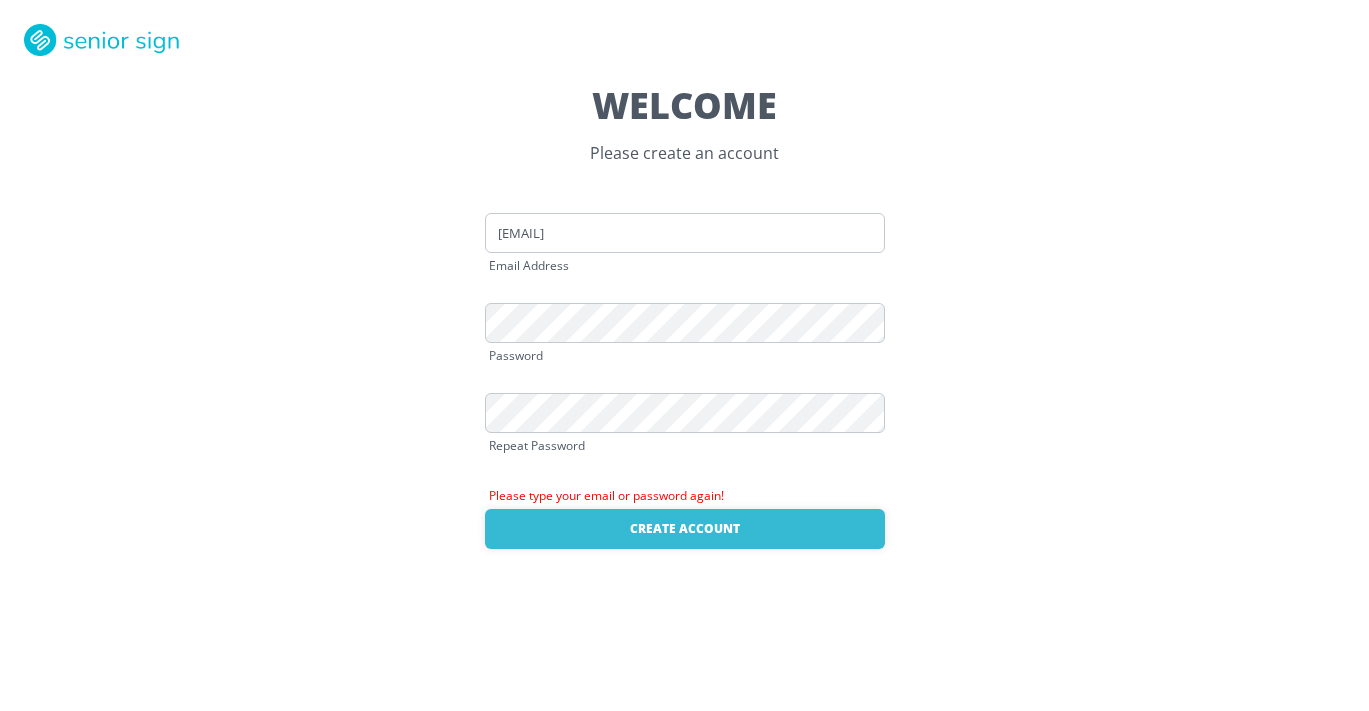 click on "Please type your email or password again!" at bounding box center (685, 496) 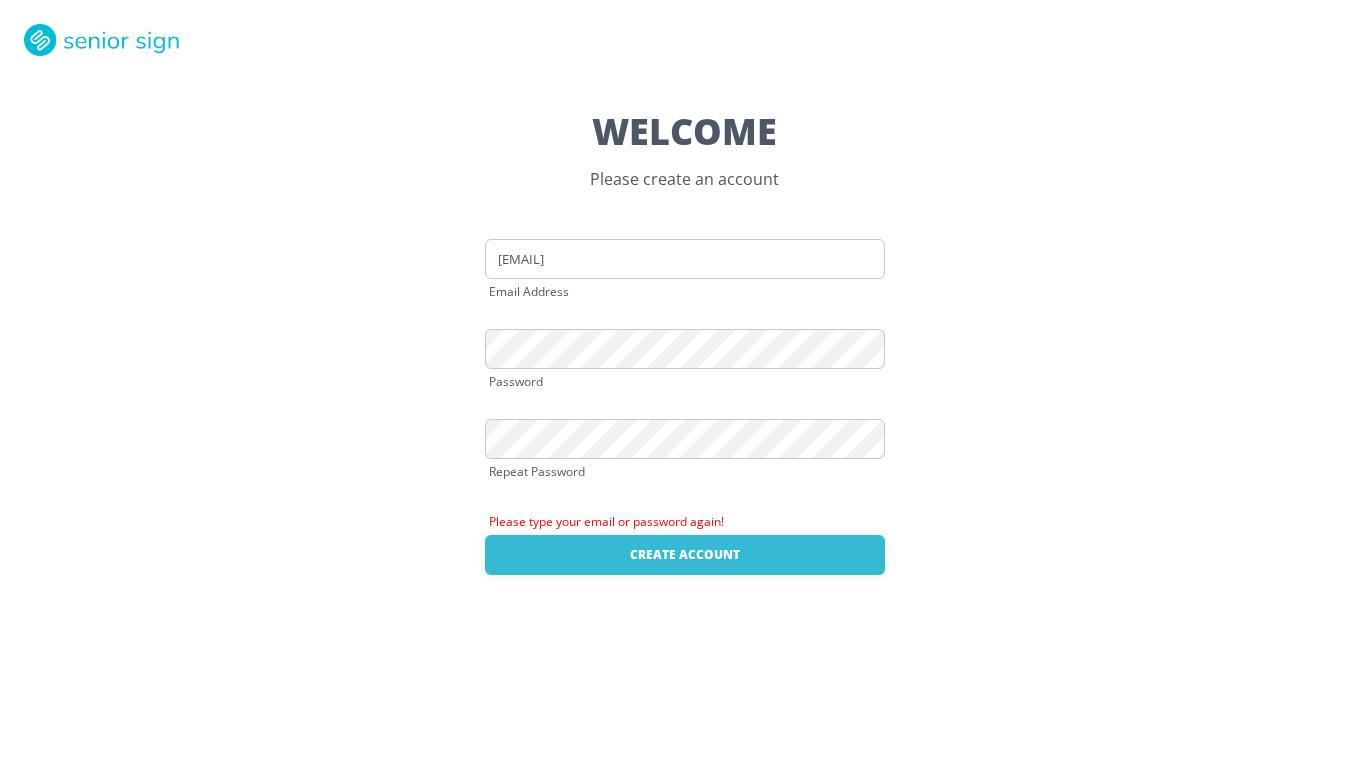 click on "WELCOME Please create an account [EMAIL] Email Address Password Repeat Password Please type your email or password again! Create Account Already have an account? Login here" at bounding box center [684, 381] 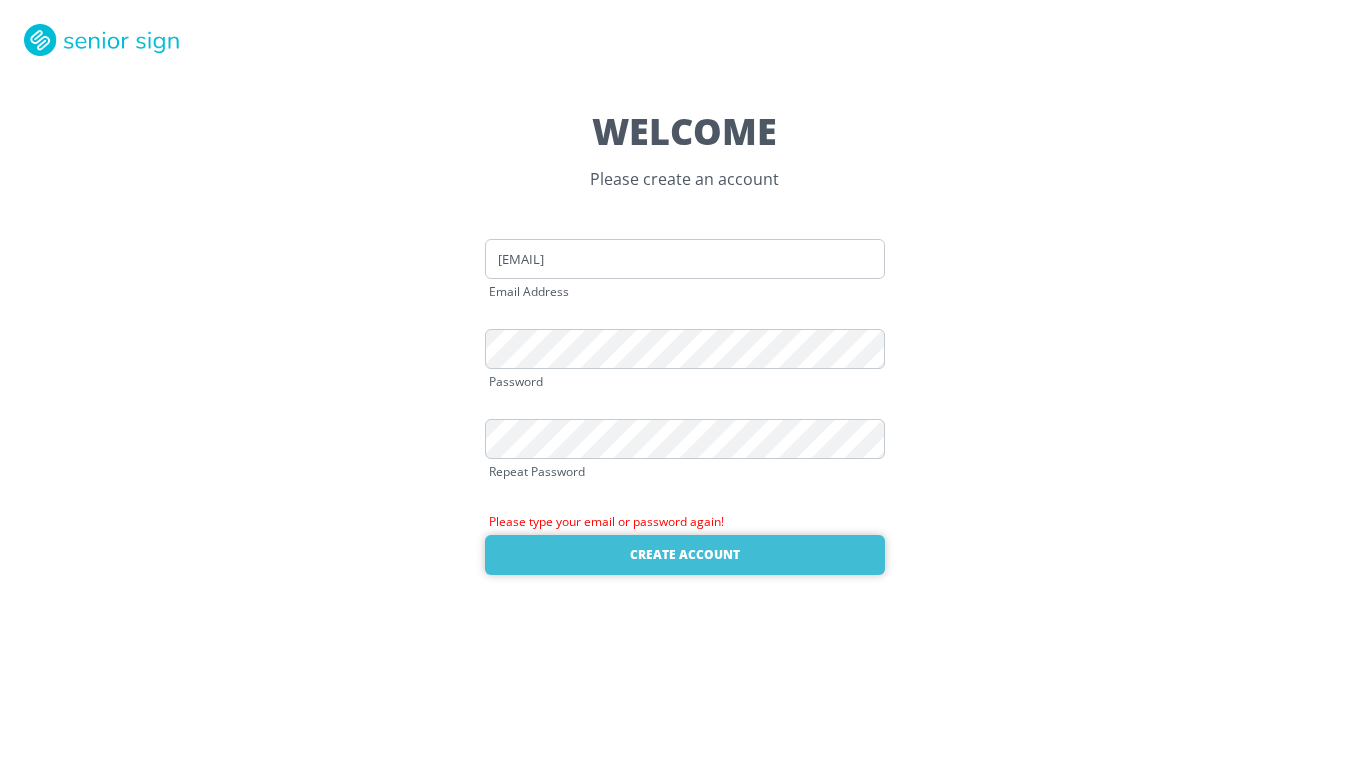 click on "Create Account" at bounding box center (685, 555) 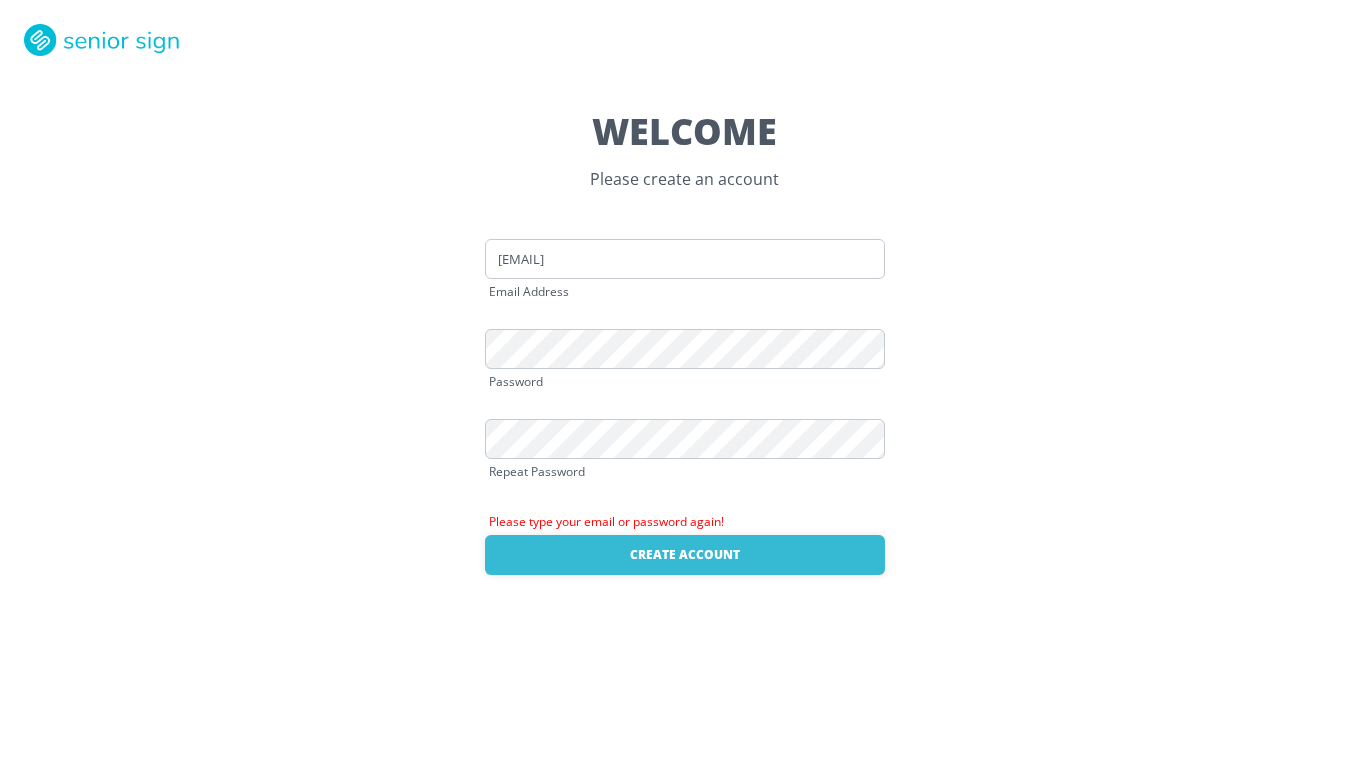 click at bounding box center [104, 40] 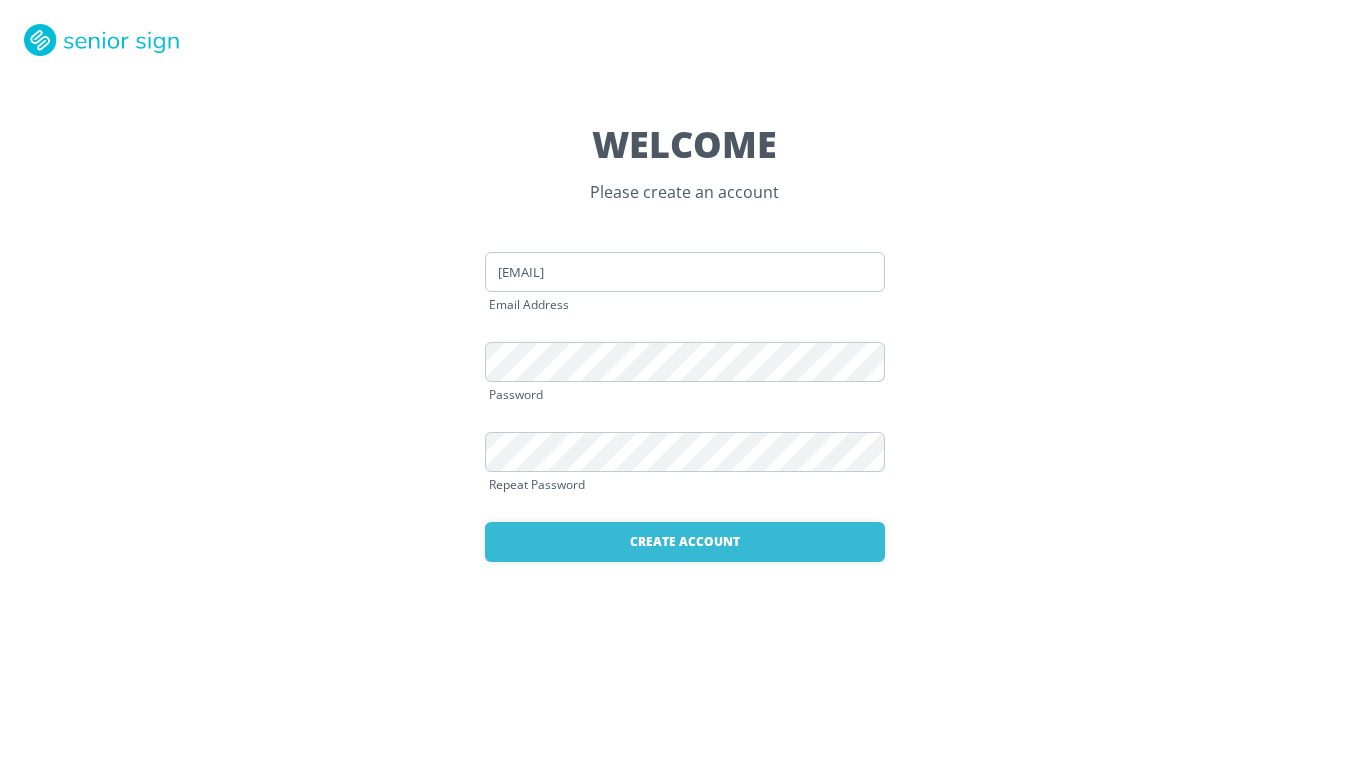 scroll, scrollTop: 0, scrollLeft: 0, axis: both 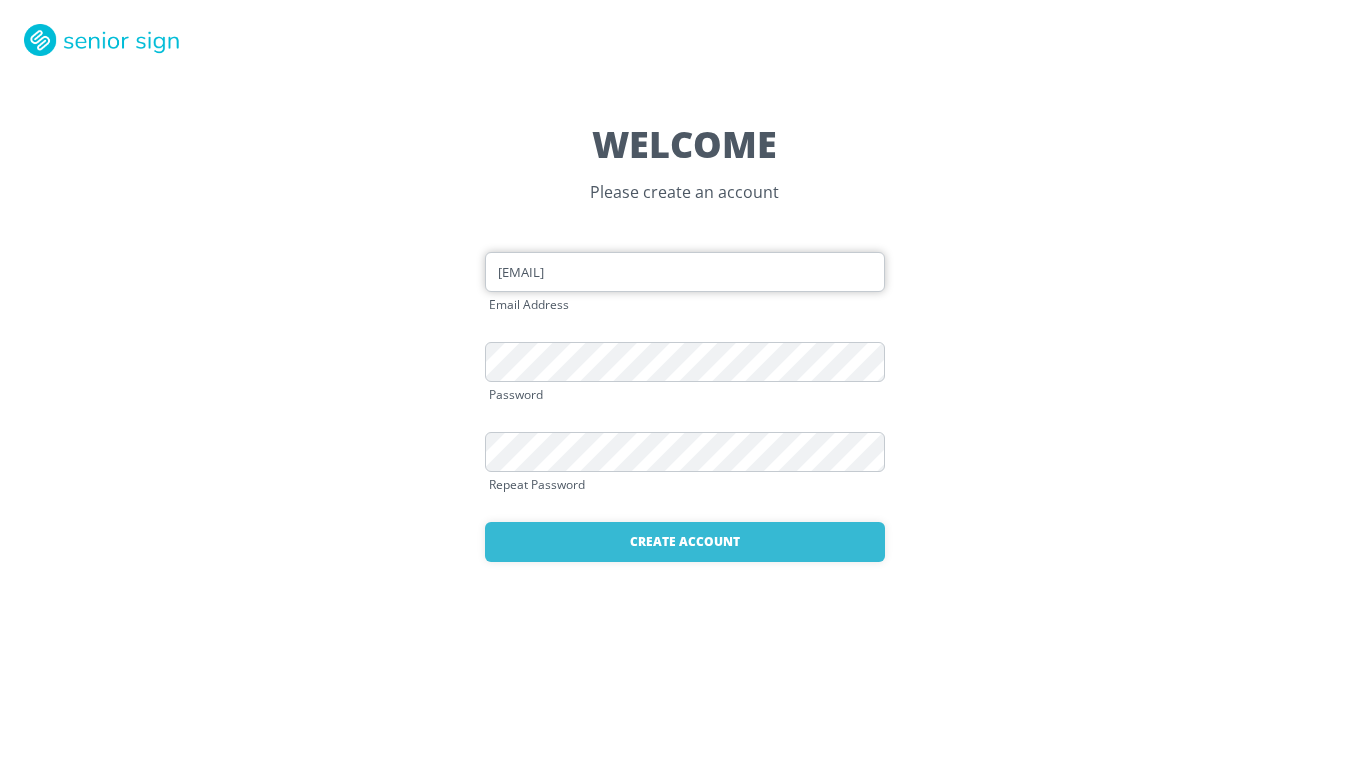 click on "[EMAIL]" at bounding box center (685, 272) 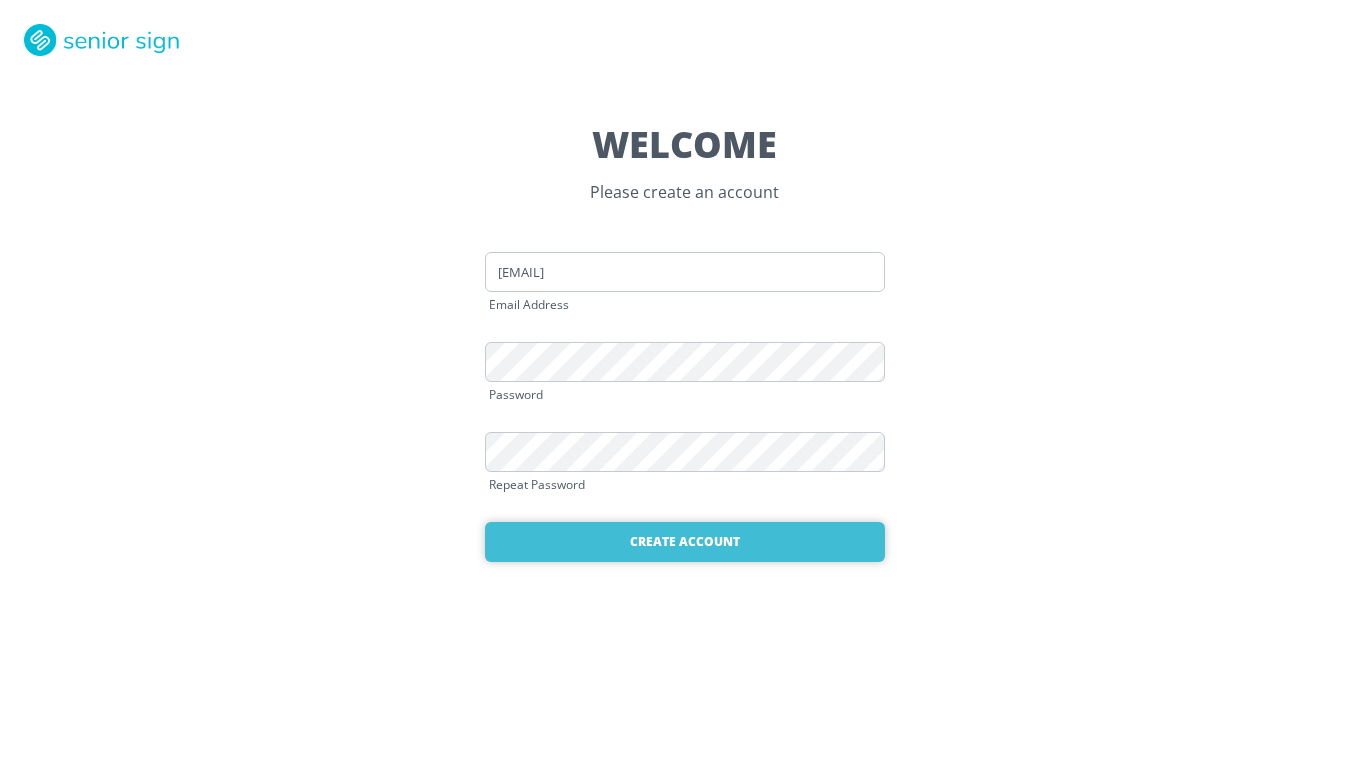 click on "Create Account" at bounding box center (685, 542) 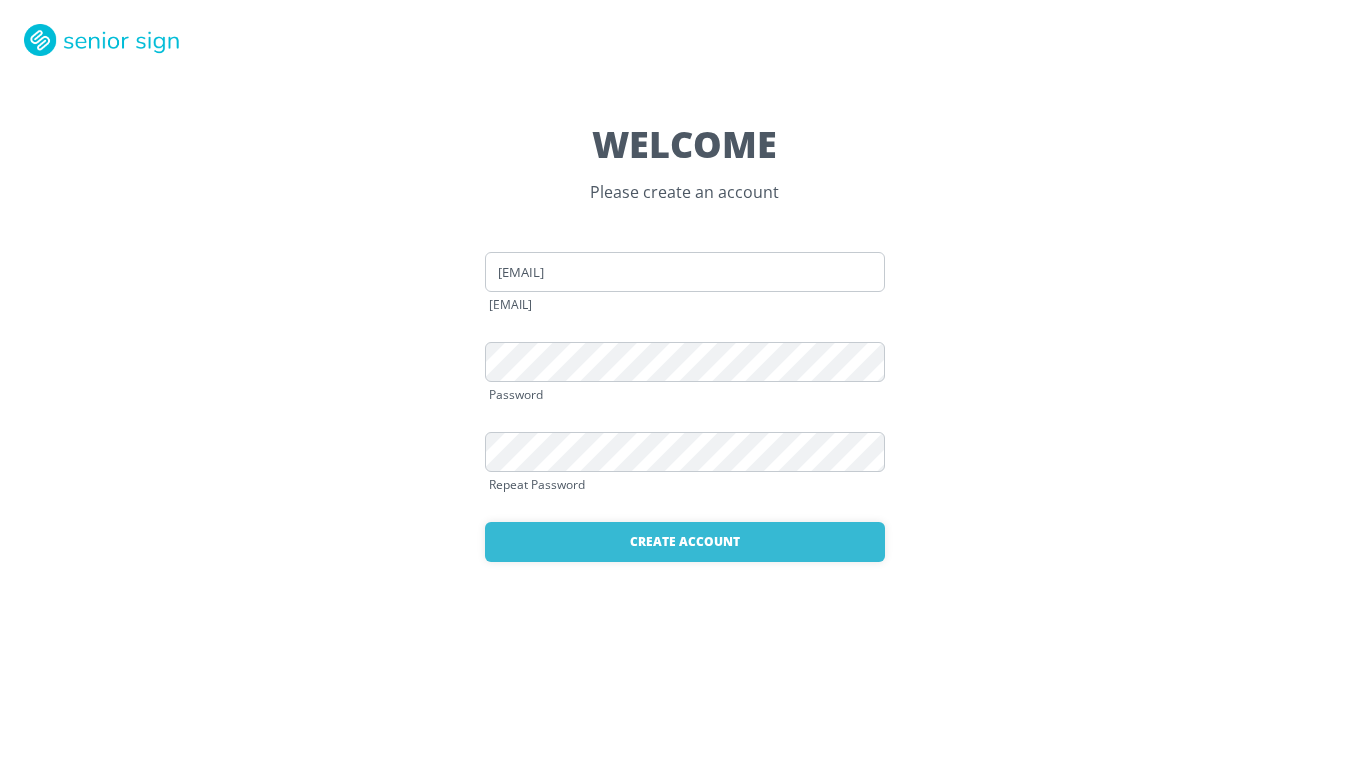 scroll, scrollTop: 0, scrollLeft: 0, axis: both 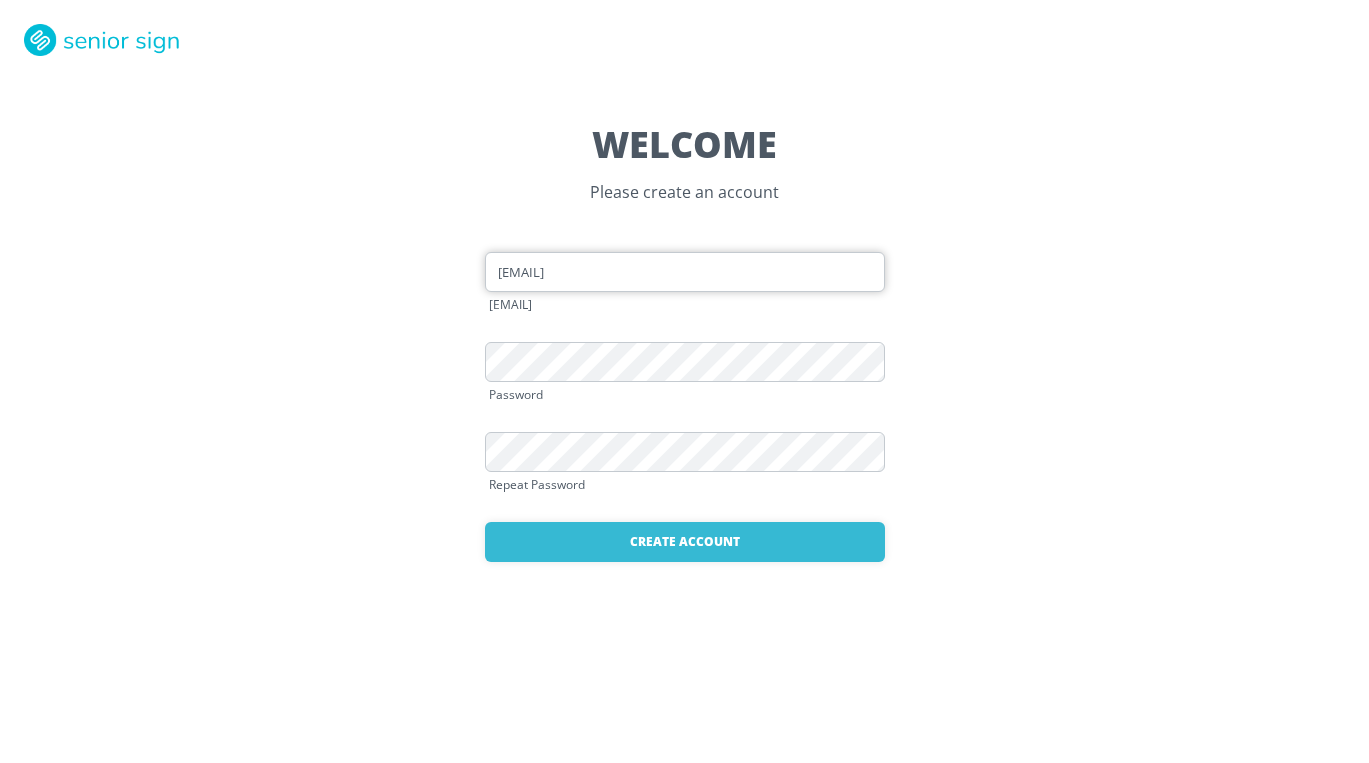 click on "[EMAIL]" at bounding box center [685, 272] 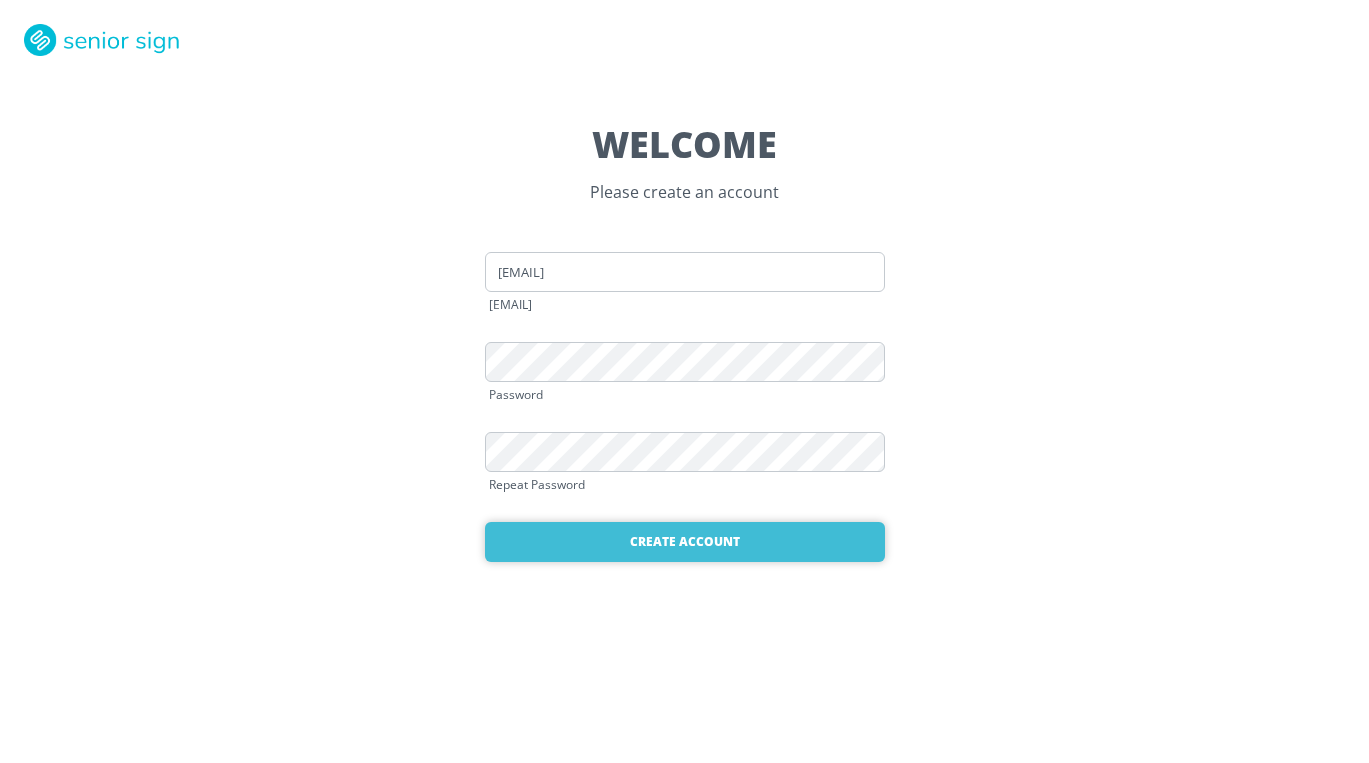 click on "Create Account" at bounding box center [685, 542] 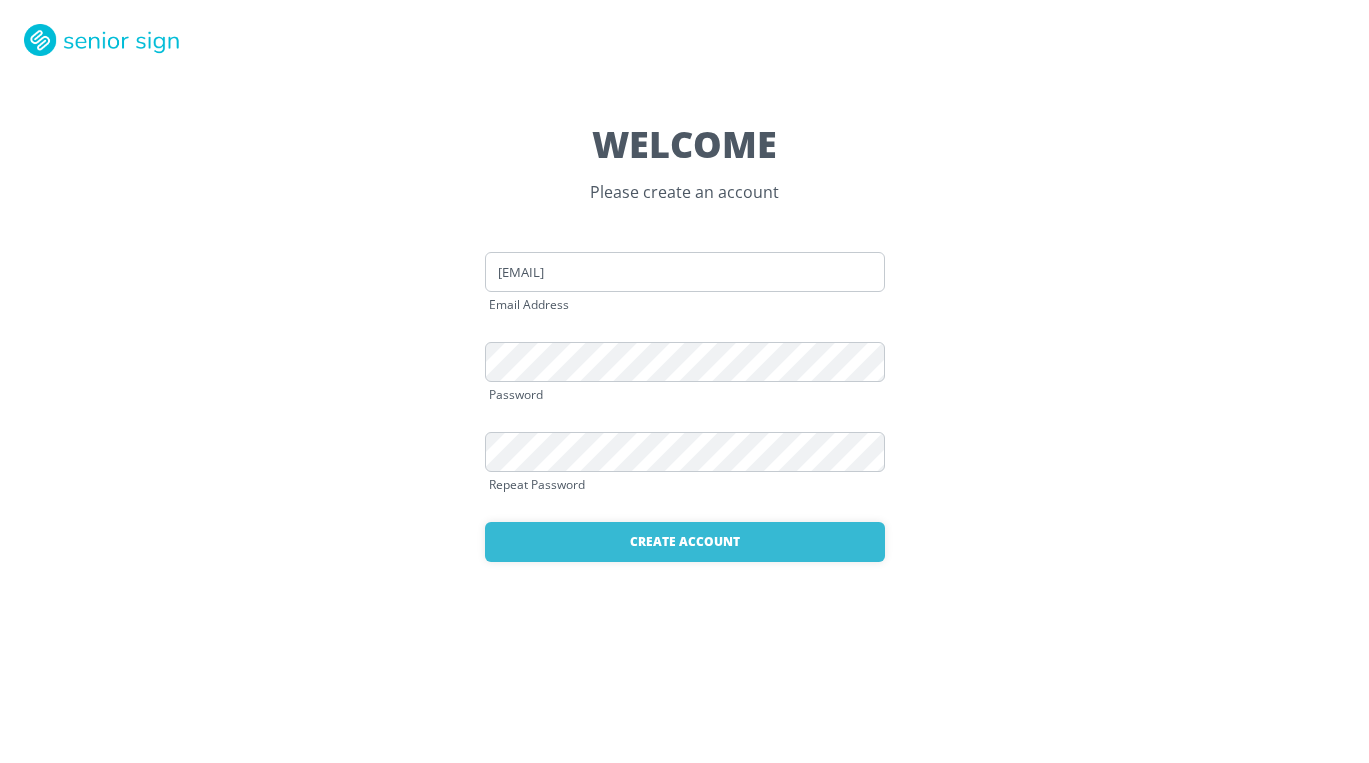 scroll, scrollTop: 0, scrollLeft: 0, axis: both 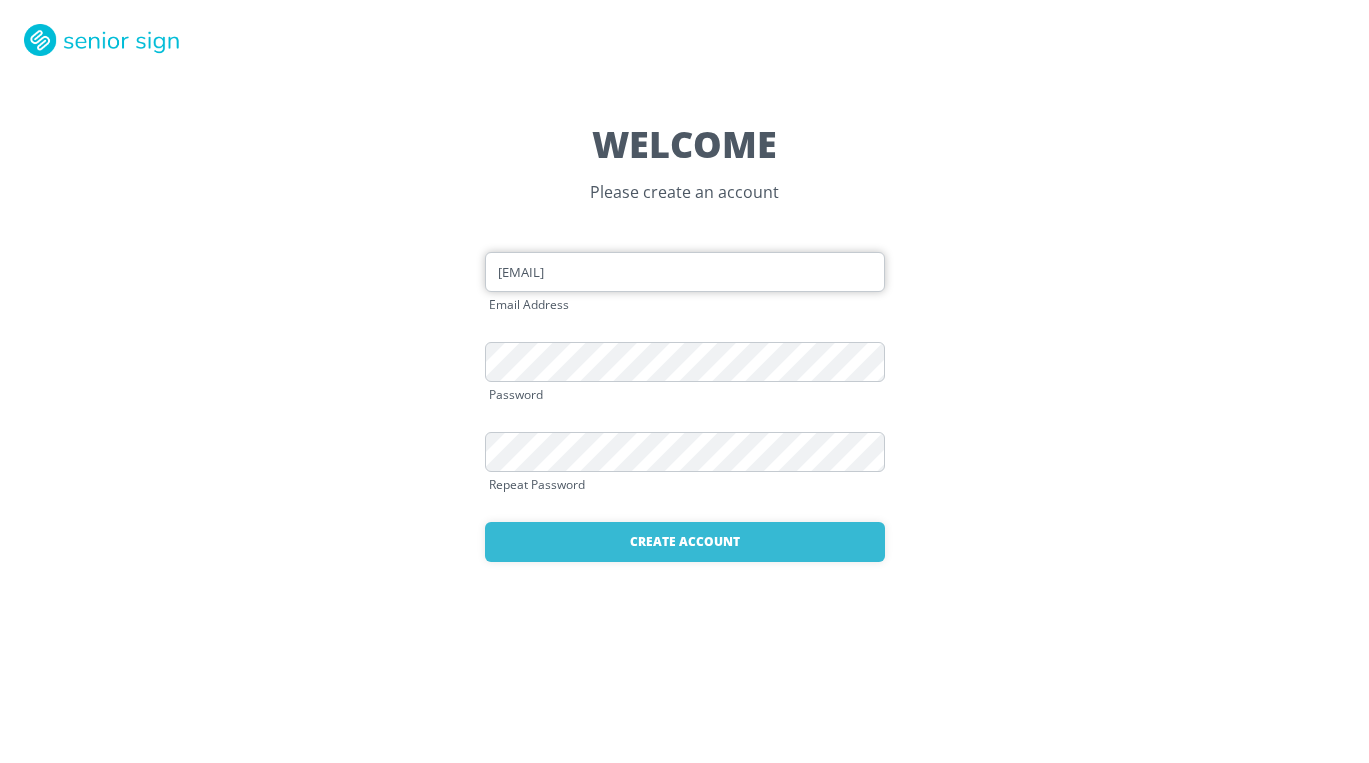 click on "[EMAIL]" at bounding box center [685, 272] 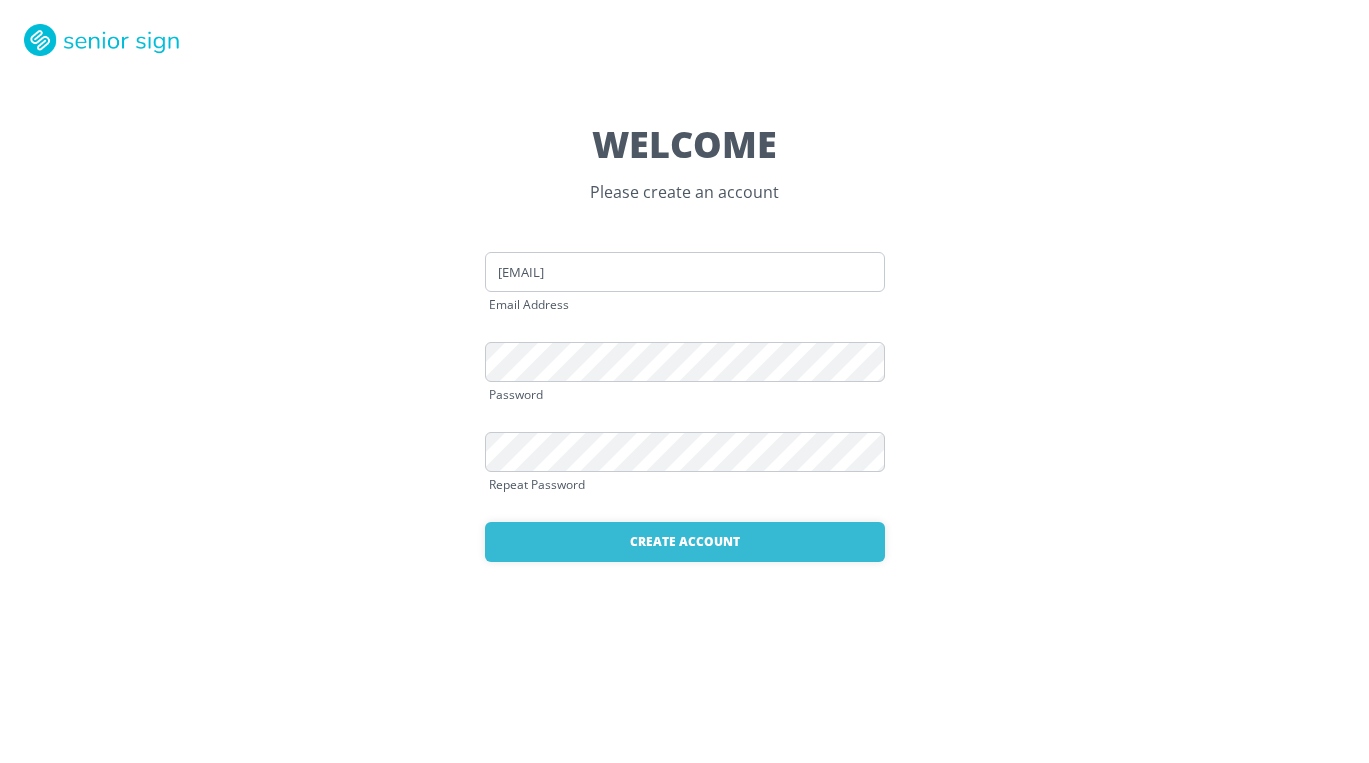 click on "Password" at bounding box center [685, 395] 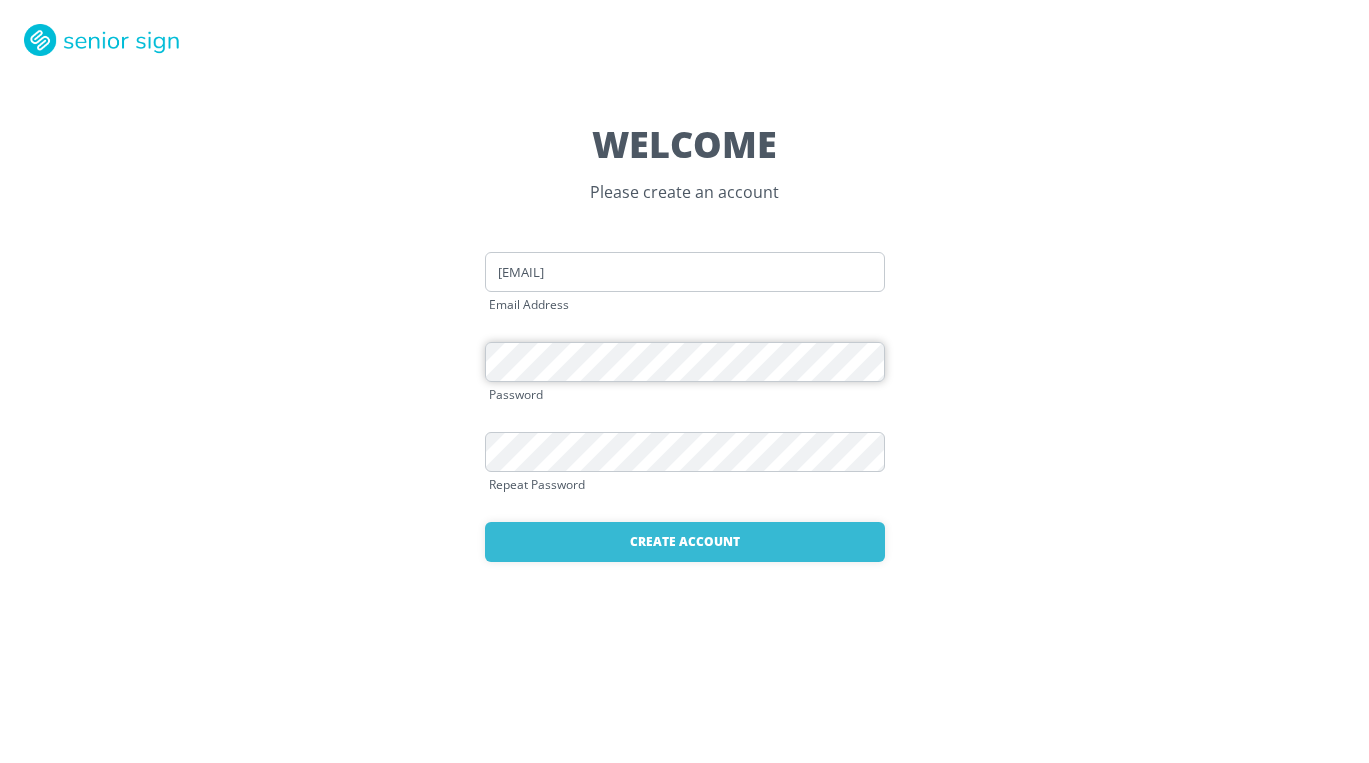 click on "WELCOME Please create an account [EMAIL] Email Address Password Repeat Password Create Account Already have an account? Login here" at bounding box center [684, 381] 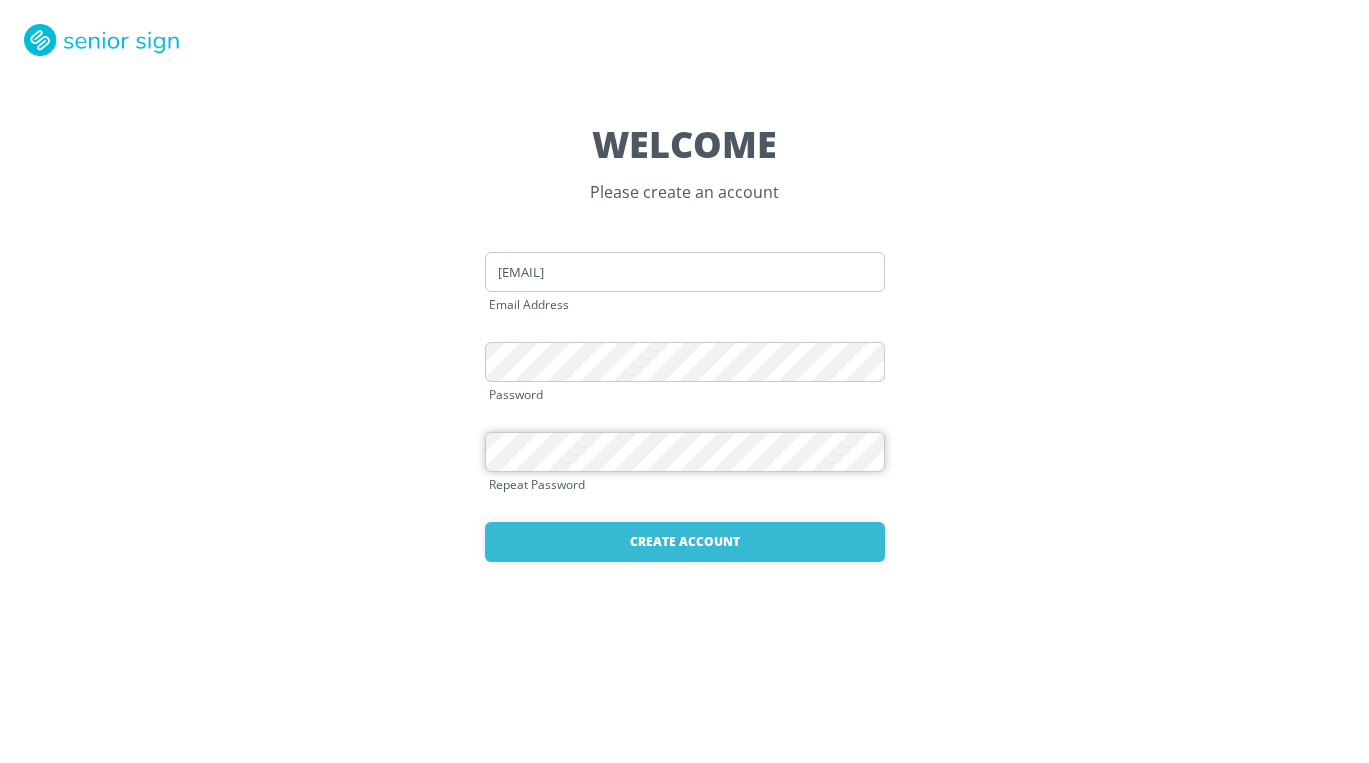scroll, scrollTop: 0, scrollLeft: 3028, axis: horizontal 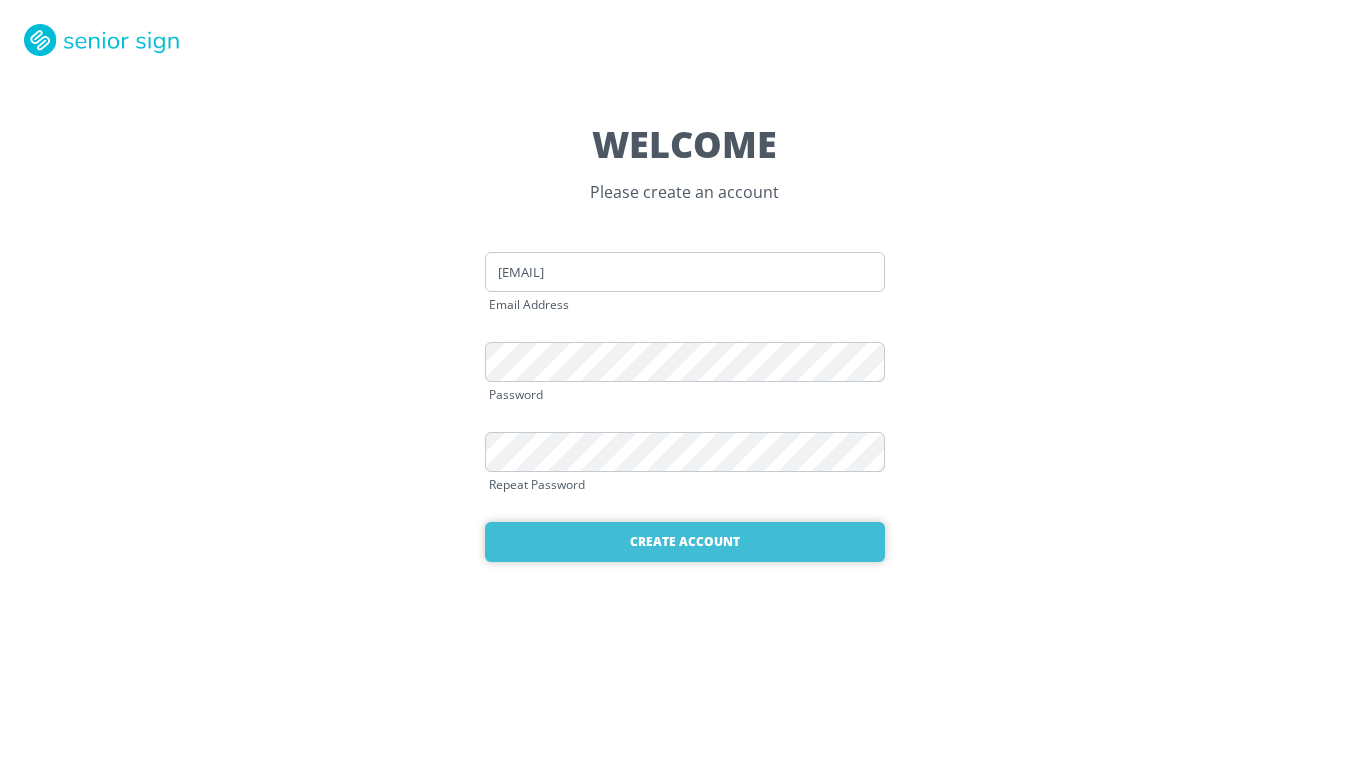 click on "Create Account" at bounding box center [685, 542] 